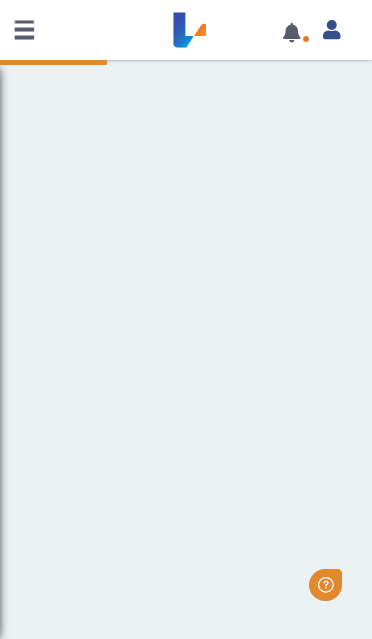 scroll, scrollTop: 0, scrollLeft: 0, axis: both 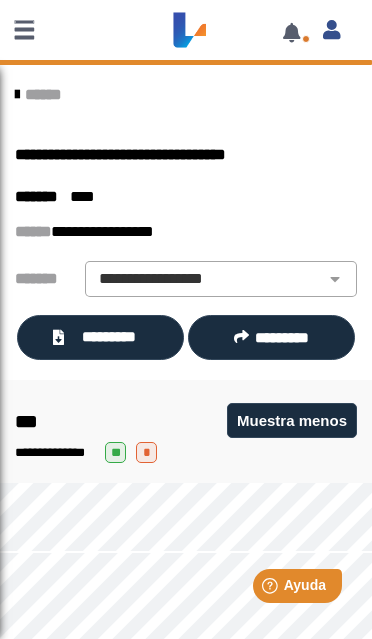 click on "**********" 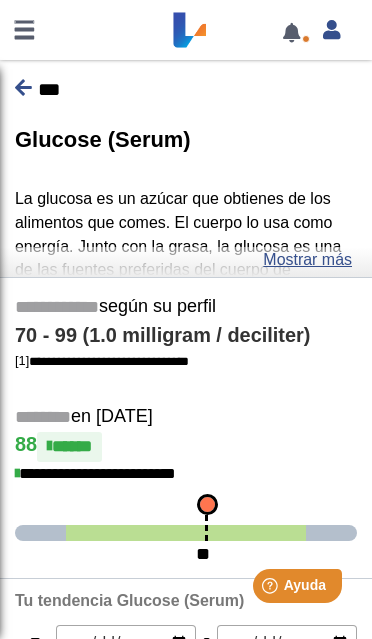 scroll, scrollTop: 0, scrollLeft: 0, axis: both 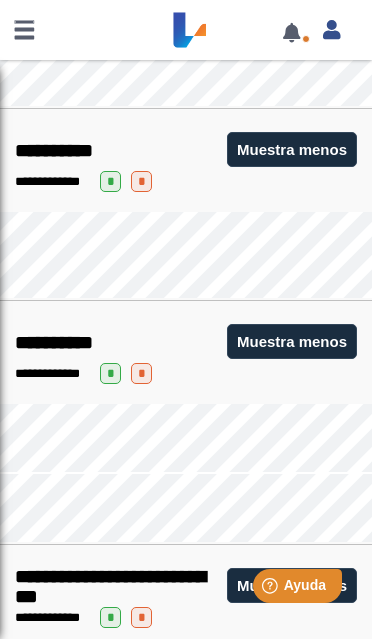 click on "Muestra menos" 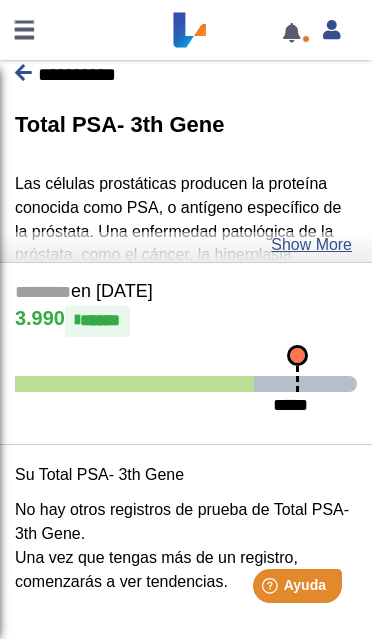 scroll, scrollTop: 14, scrollLeft: 0, axis: vertical 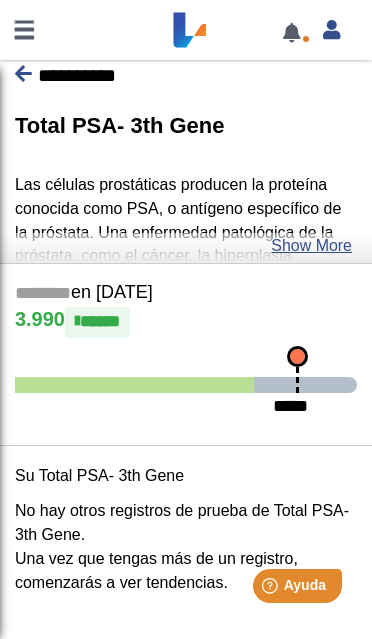 click at bounding box center (23, 74) 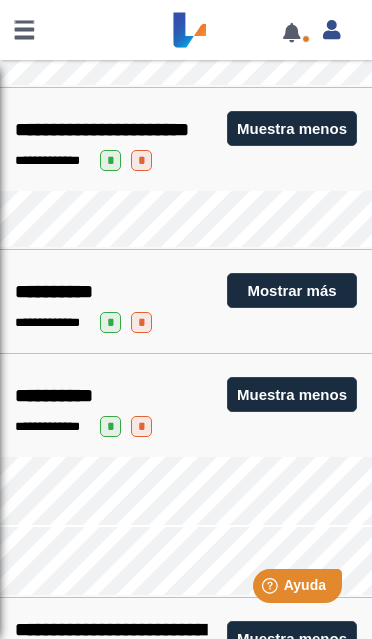 scroll, scrollTop: 2456, scrollLeft: 0, axis: vertical 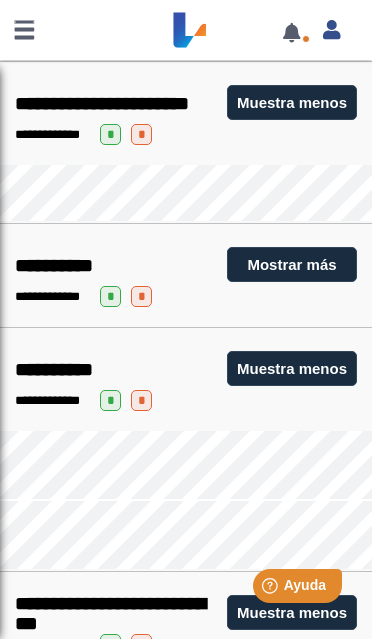 click on "**********" 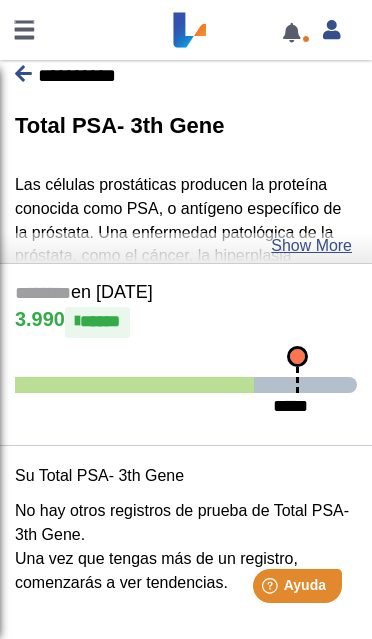 scroll, scrollTop: 3471, scrollLeft: 0, axis: vertical 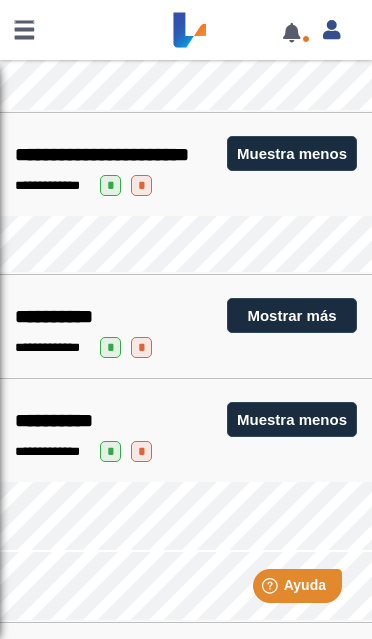 click on "**********" 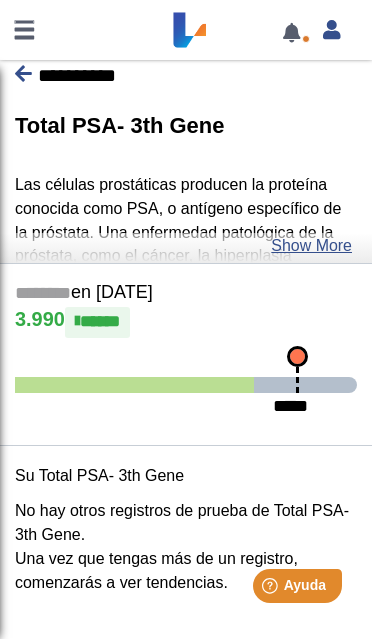 click on "Show More" 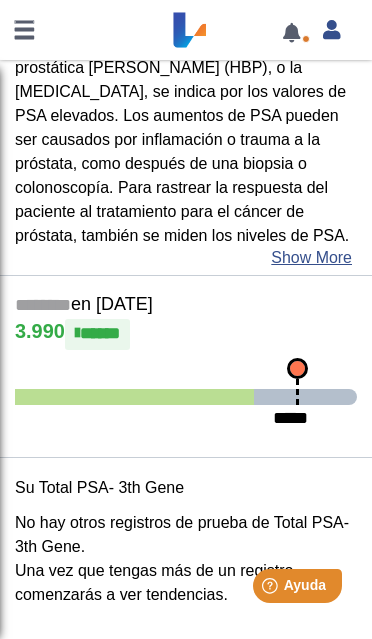 scroll, scrollTop: 225, scrollLeft: 0, axis: vertical 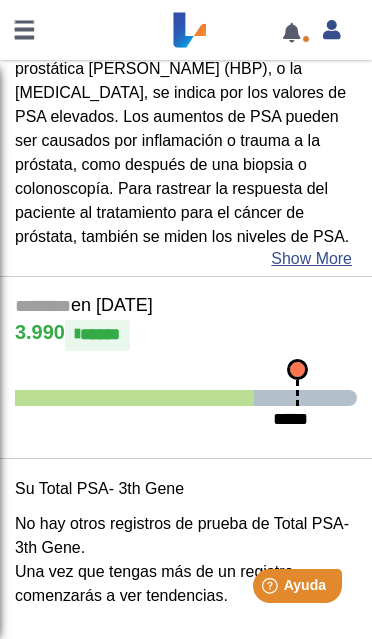 click 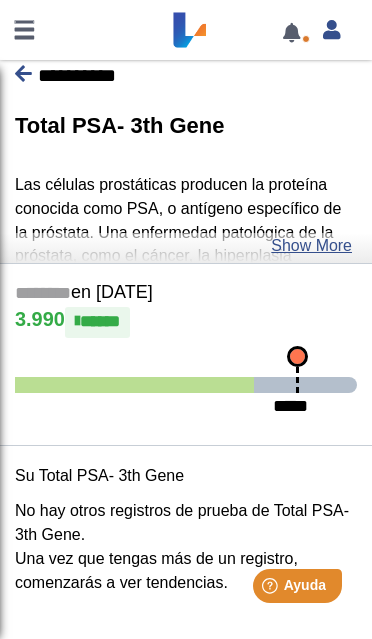 click on "Show More" 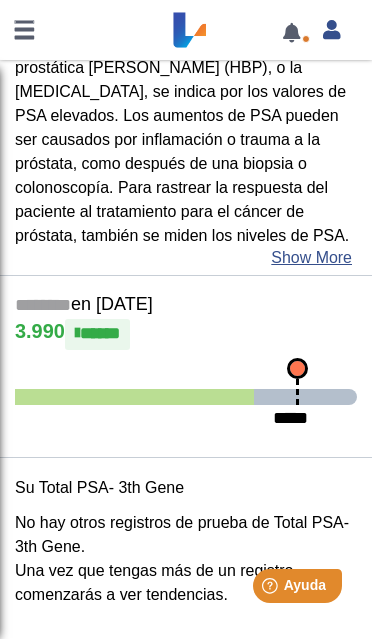scroll, scrollTop: 225, scrollLeft: 0, axis: vertical 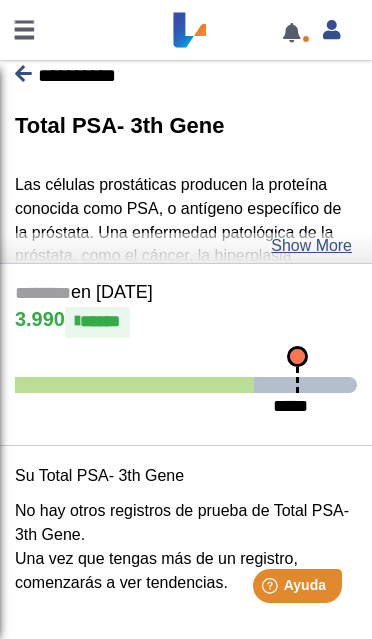 click at bounding box center (23, 73) 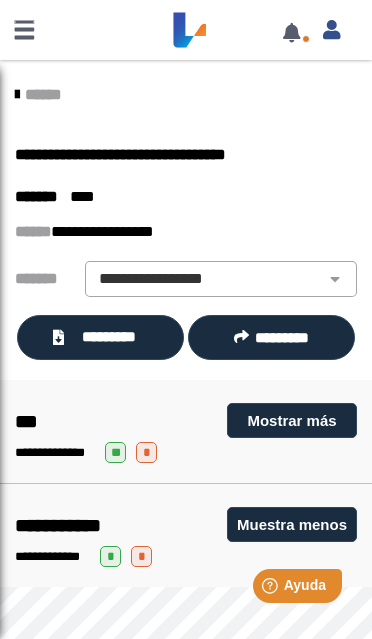 scroll, scrollTop: 0, scrollLeft: 0, axis: both 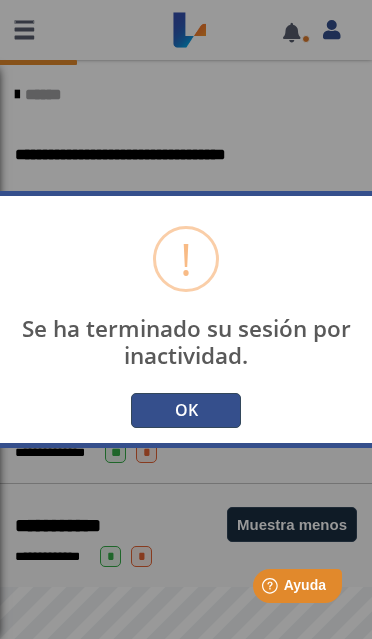 click on "OK" at bounding box center [186, 410] 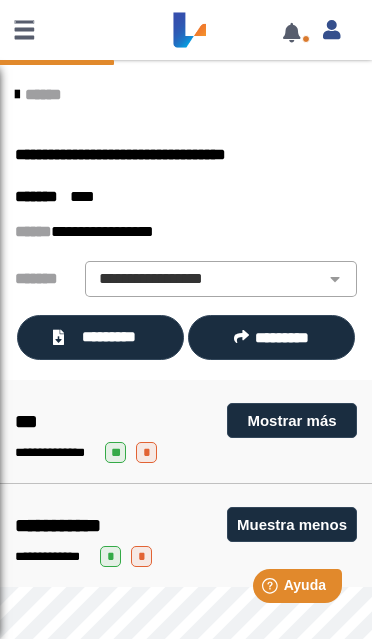 click on "******" 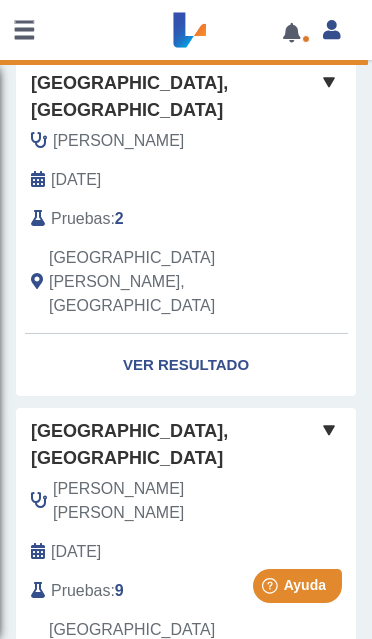 scroll, scrollTop: 528, scrollLeft: 0, axis: vertical 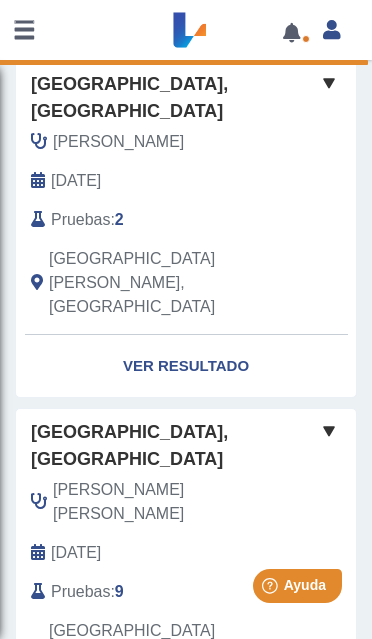 click on "Help [PERSON_NAME]" at bounding box center (272, 582) 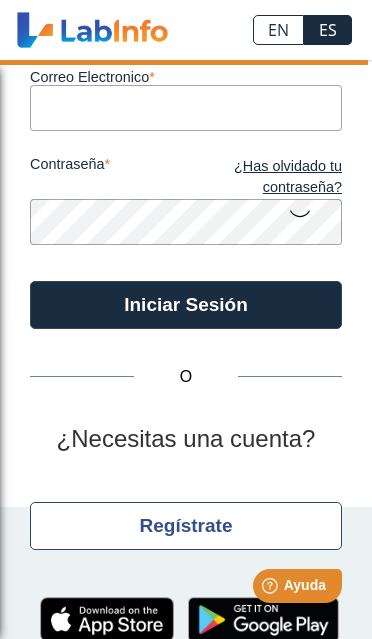 click on "Correo Electronico" at bounding box center (186, 107) 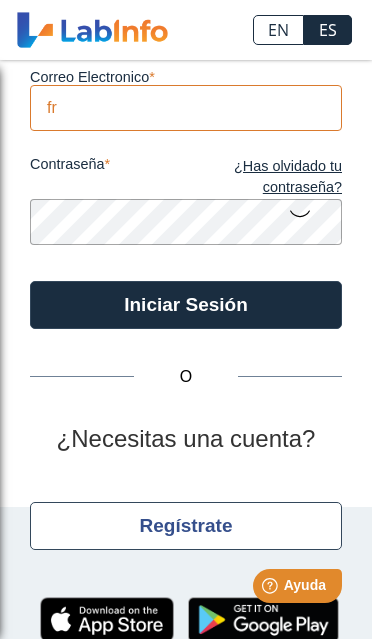click on "fr" at bounding box center [186, 107] 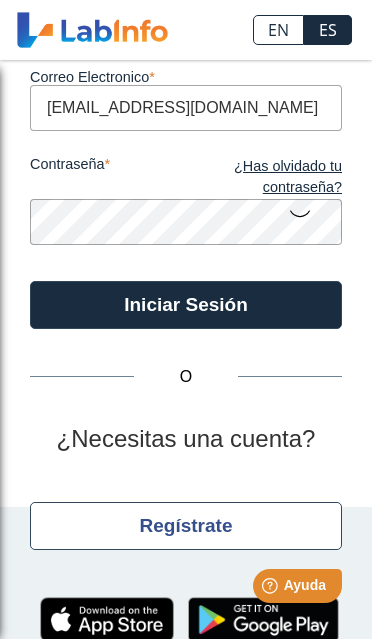 type on "[EMAIL_ADDRESS][DOMAIN_NAME]" 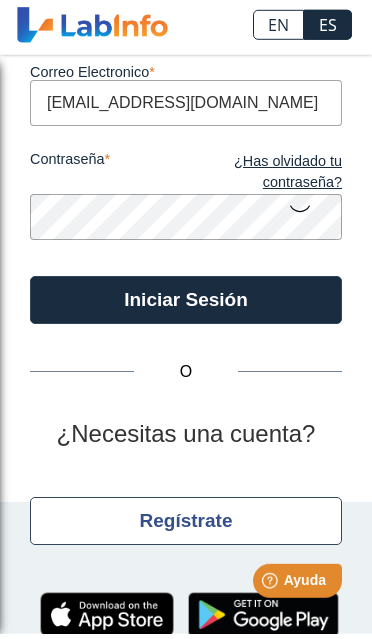 click on "Iniciar Sesión" 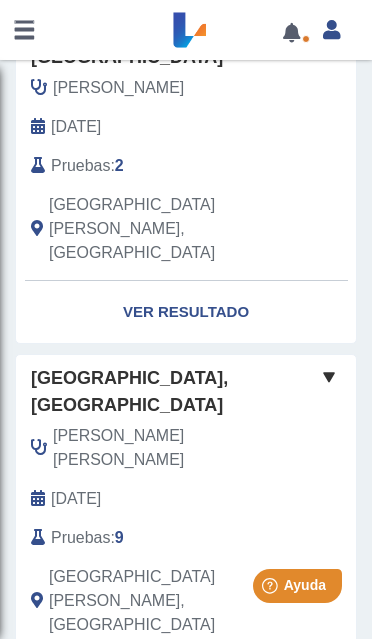 scroll, scrollTop: 581, scrollLeft: 0, axis: vertical 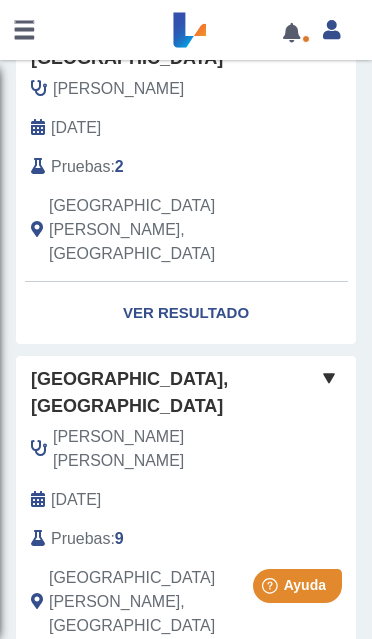 click on "Ver Resultado" 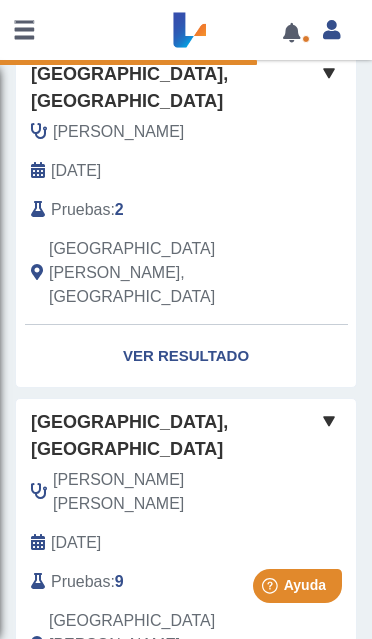 scroll, scrollTop: 536, scrollLeft: 0, axis: vertical 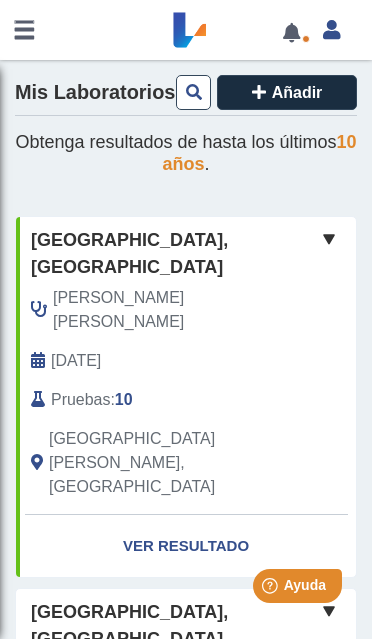 click on "Pruebas" 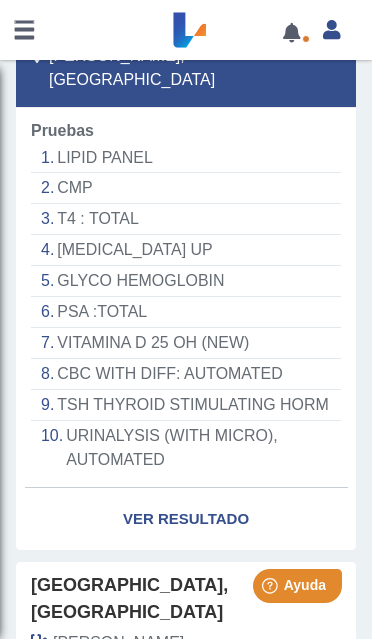 scroll, scrollTop: 408, scrollLeft: 0, axis: vertical 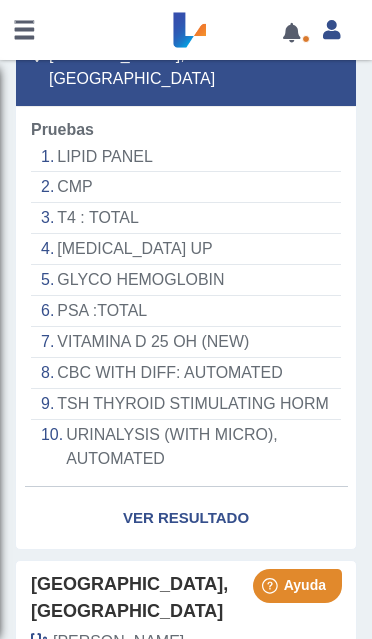 click on "Ver Resultado" 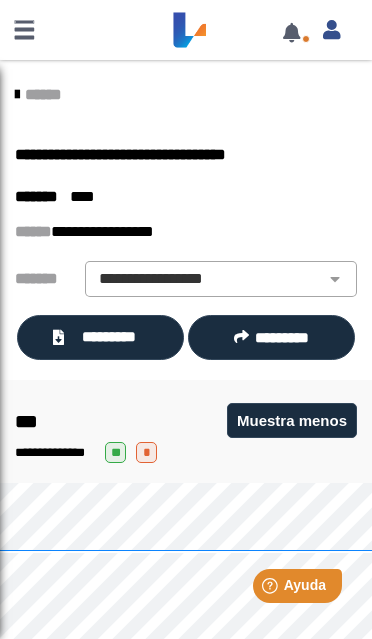 scroll, scrollTop: 0, scrollLeft: 0, axis: both 